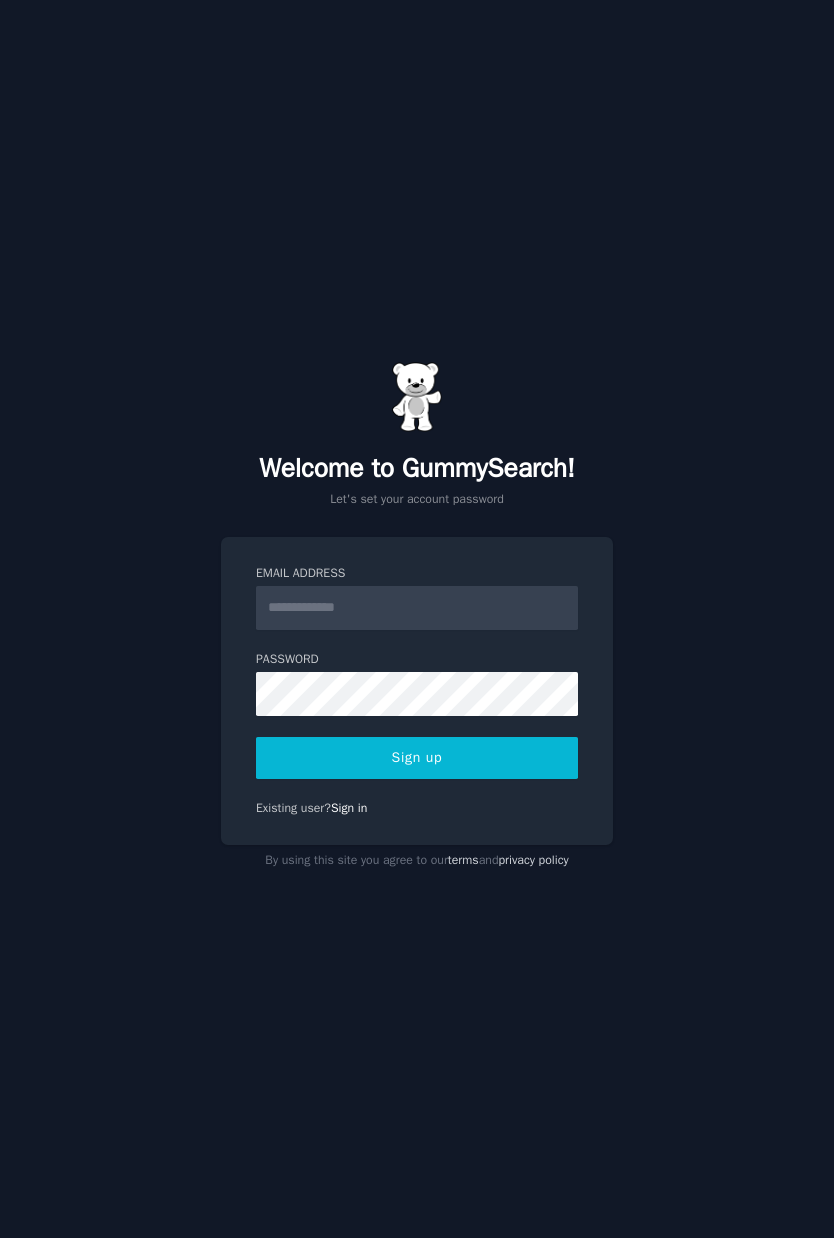 scroll, scrollTop: 0, scrollLeft: 0, axis: both 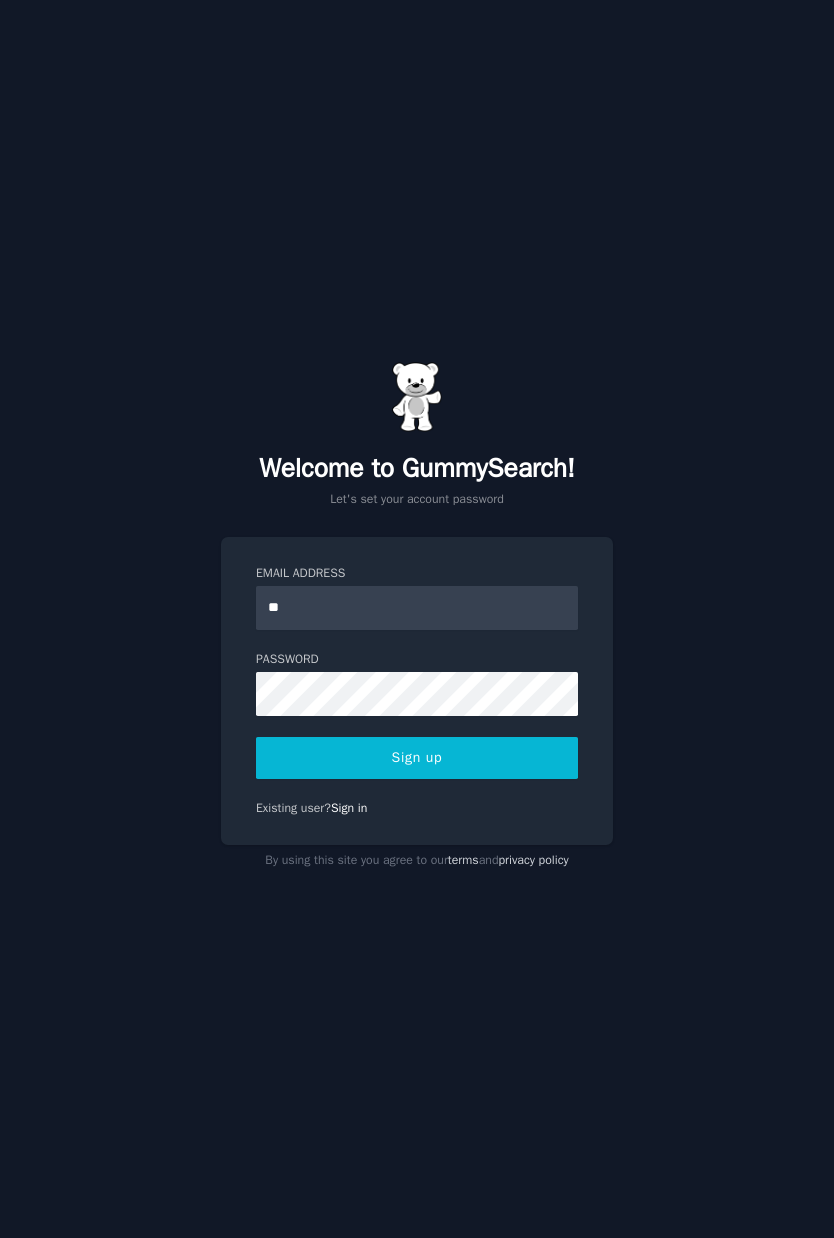 type on "**********" 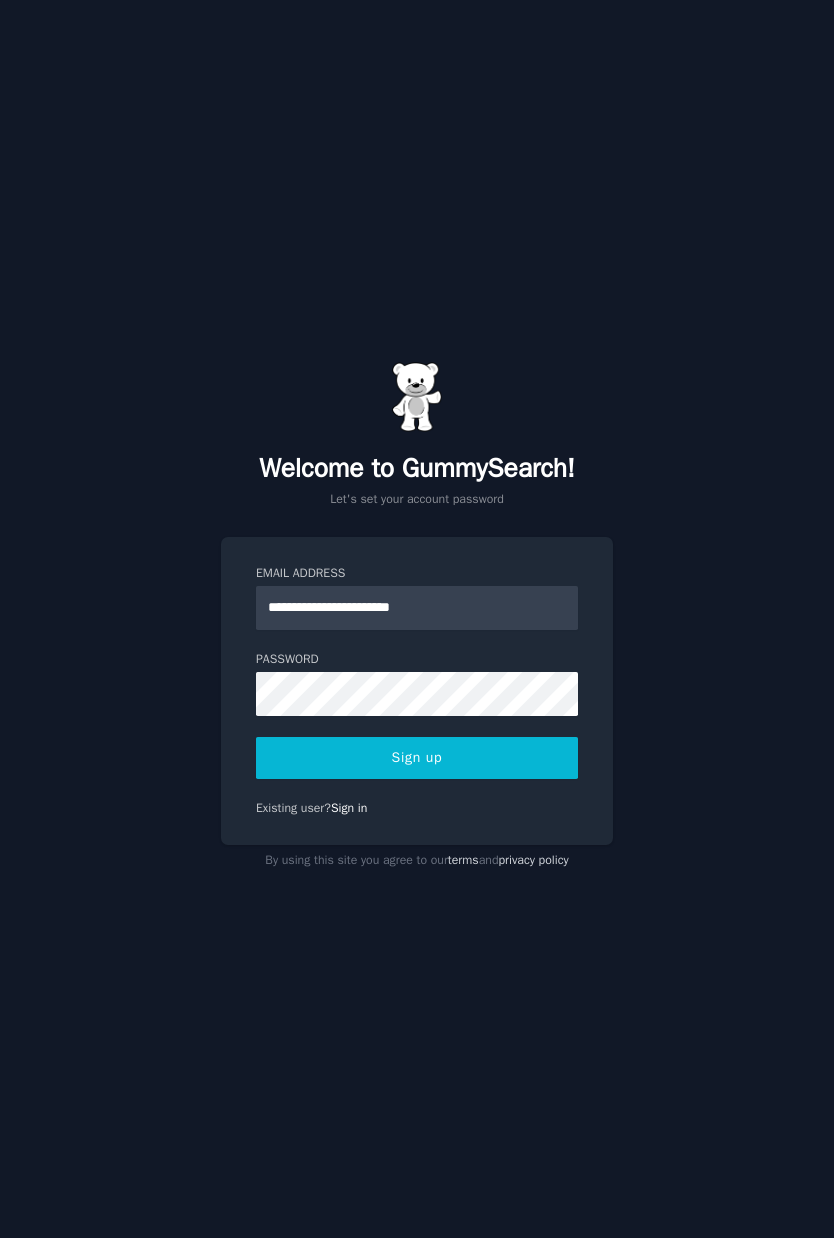 click on "Sign up" at bounding box center (417, 758) 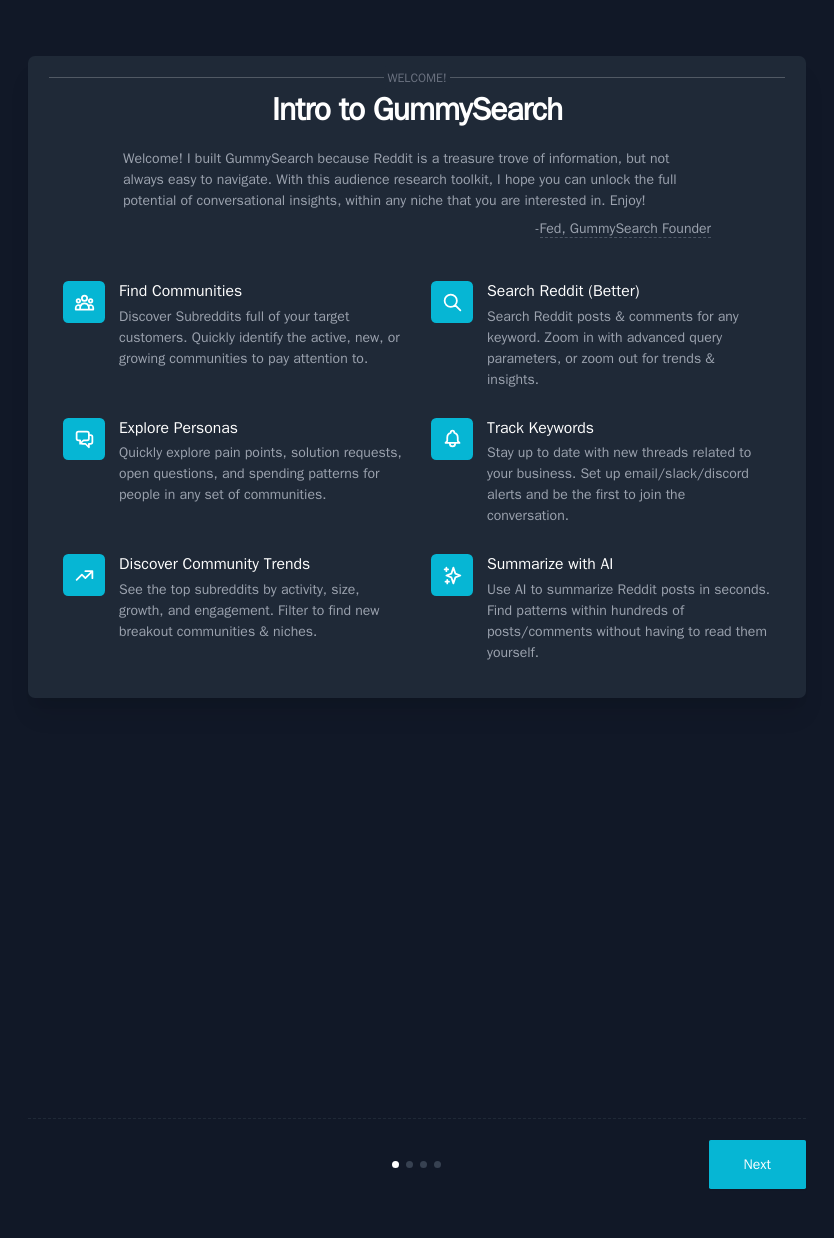 scroll, scrollTop: 0, scrollLeft: 0, axis: both 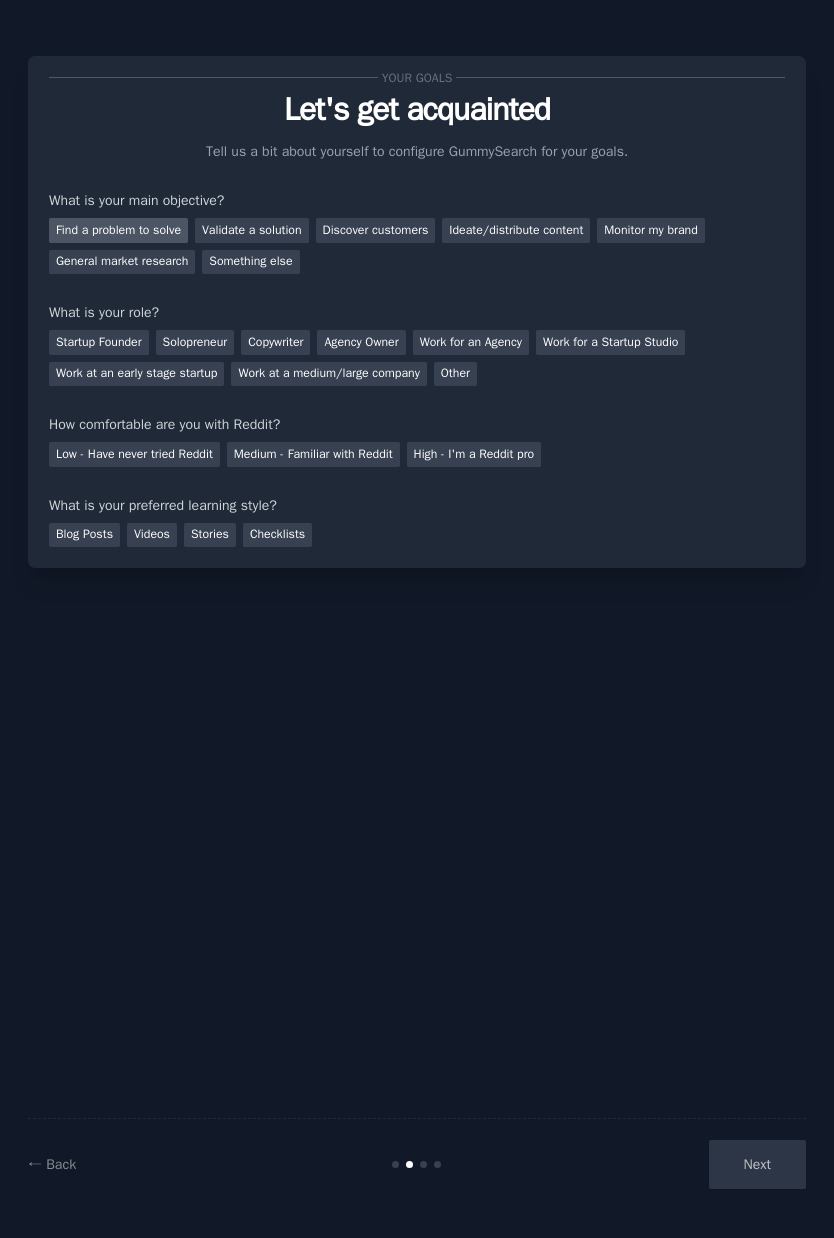 click on "Find a problem to solve" at bounding box center (118, 230) 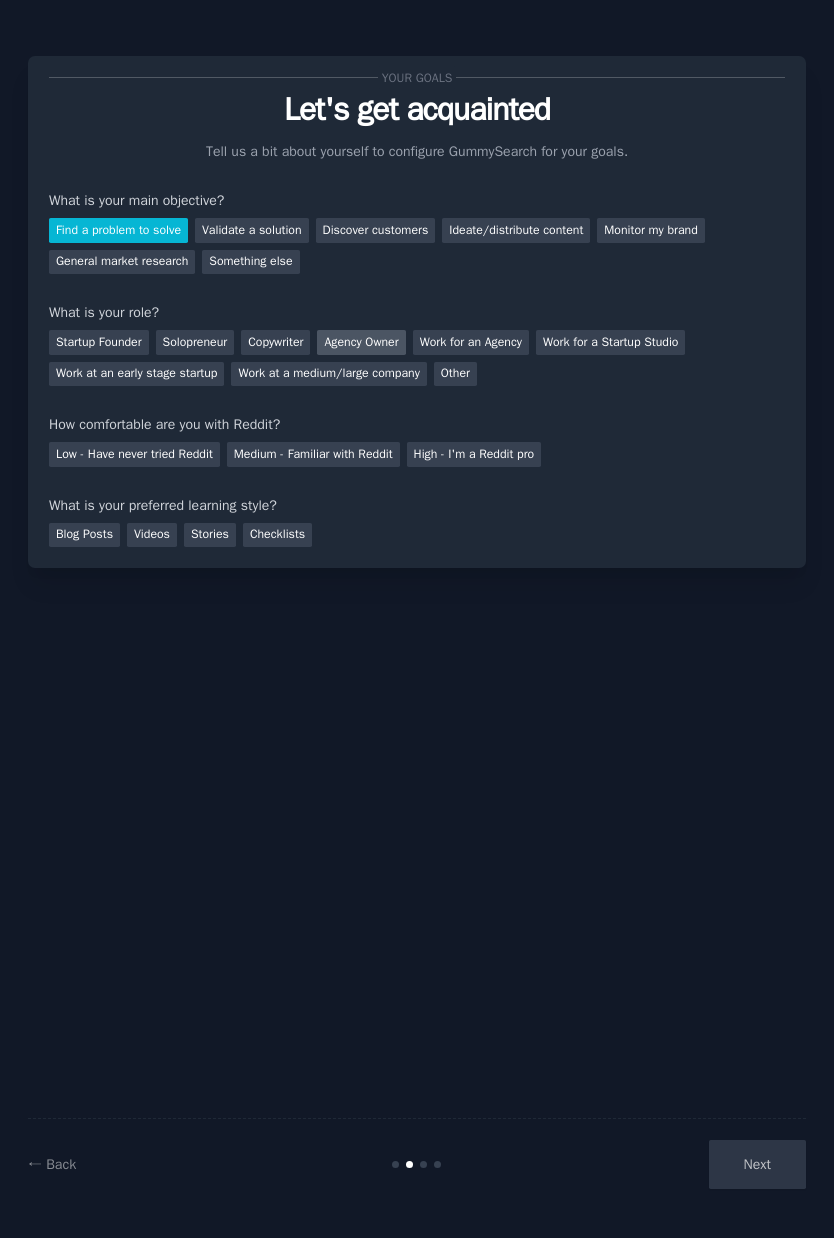 drag, startPoint x: 367, startPoint y: 344, endPoint x: 348, endPoint y: 349, distance: 19.646883 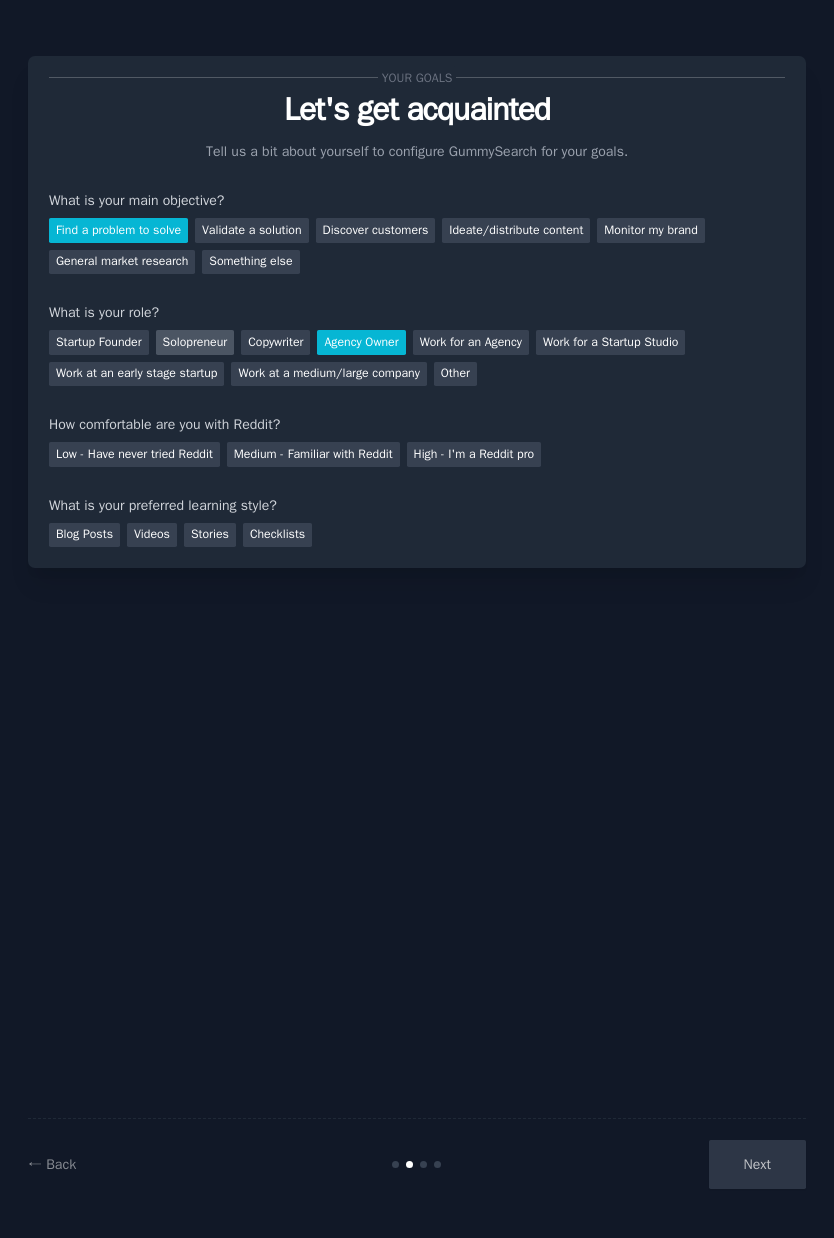 click on "Solopreneur" at bounding box center (195, 342) 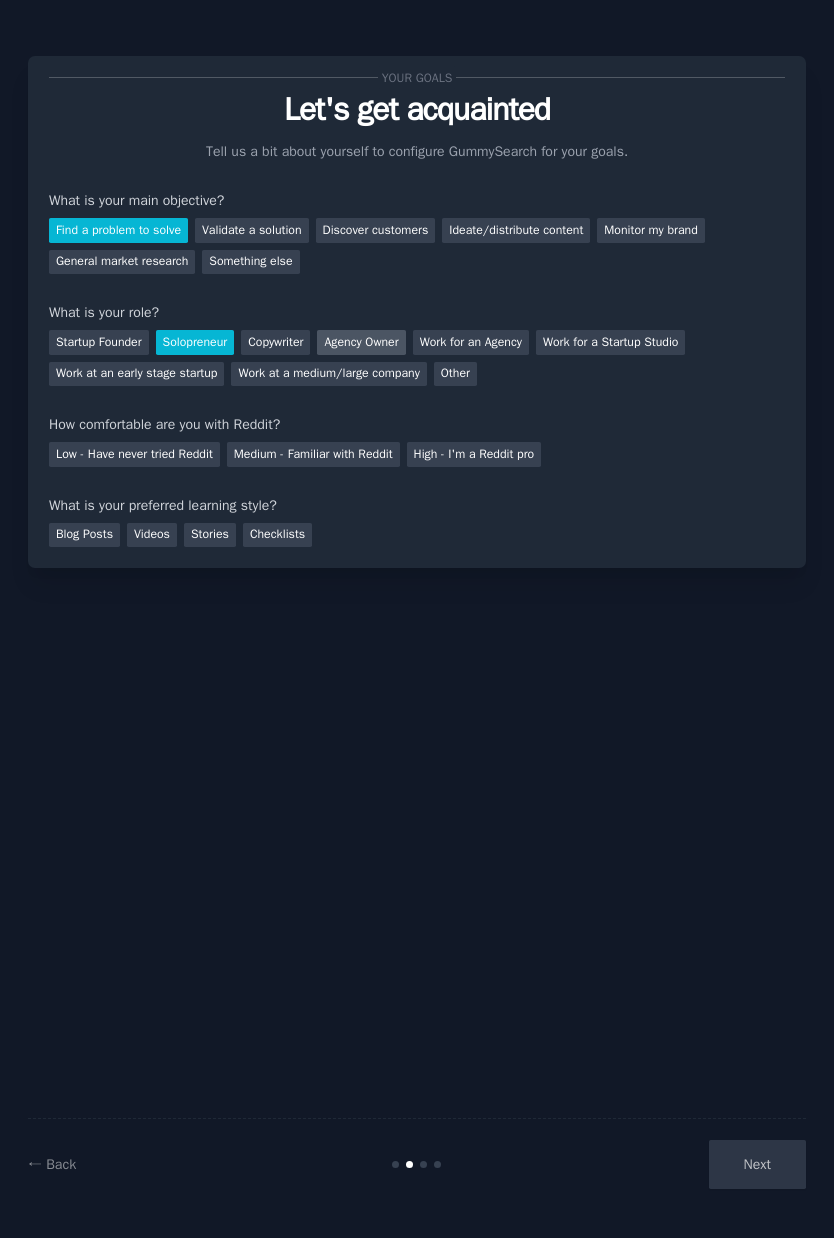 click on "Agency Owner" at bounding box center (361, 342) 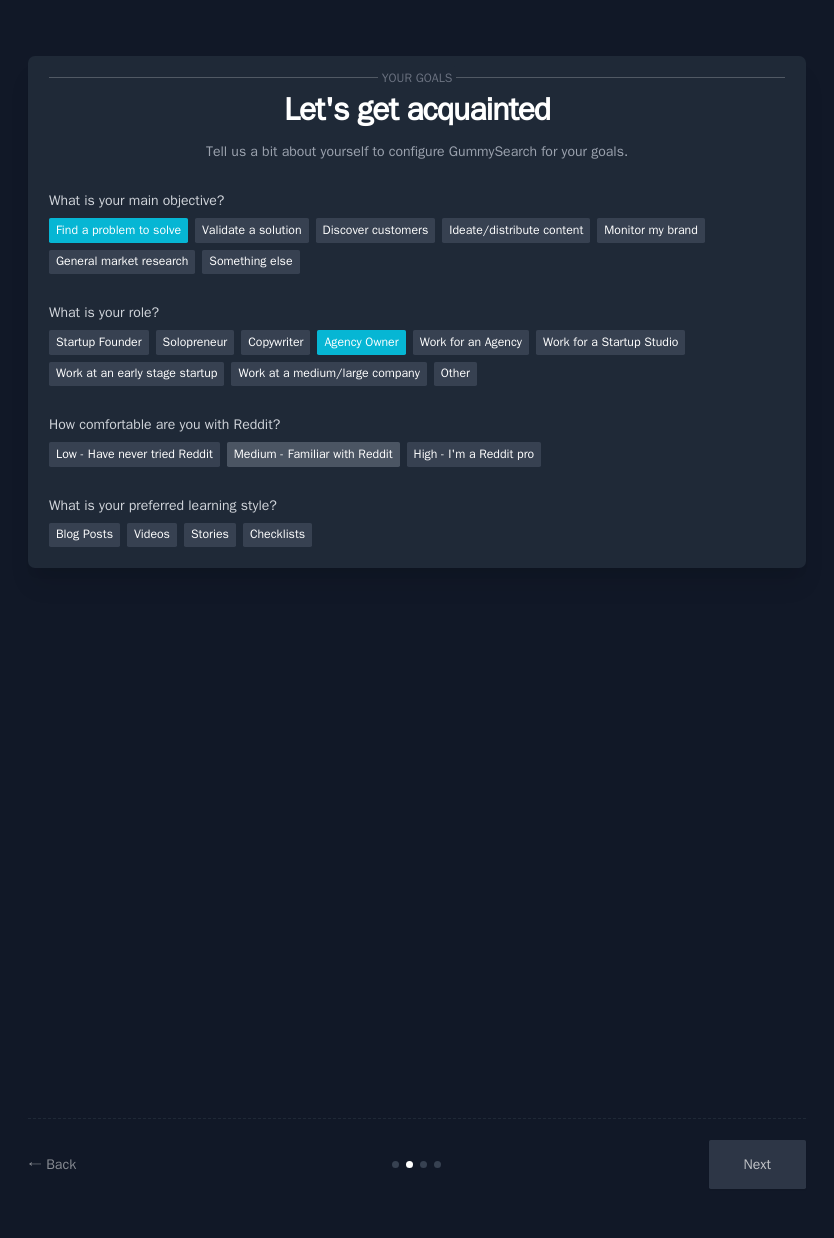 click on "Medium - Familiar with Reddit" at bounding box center [313, 454] 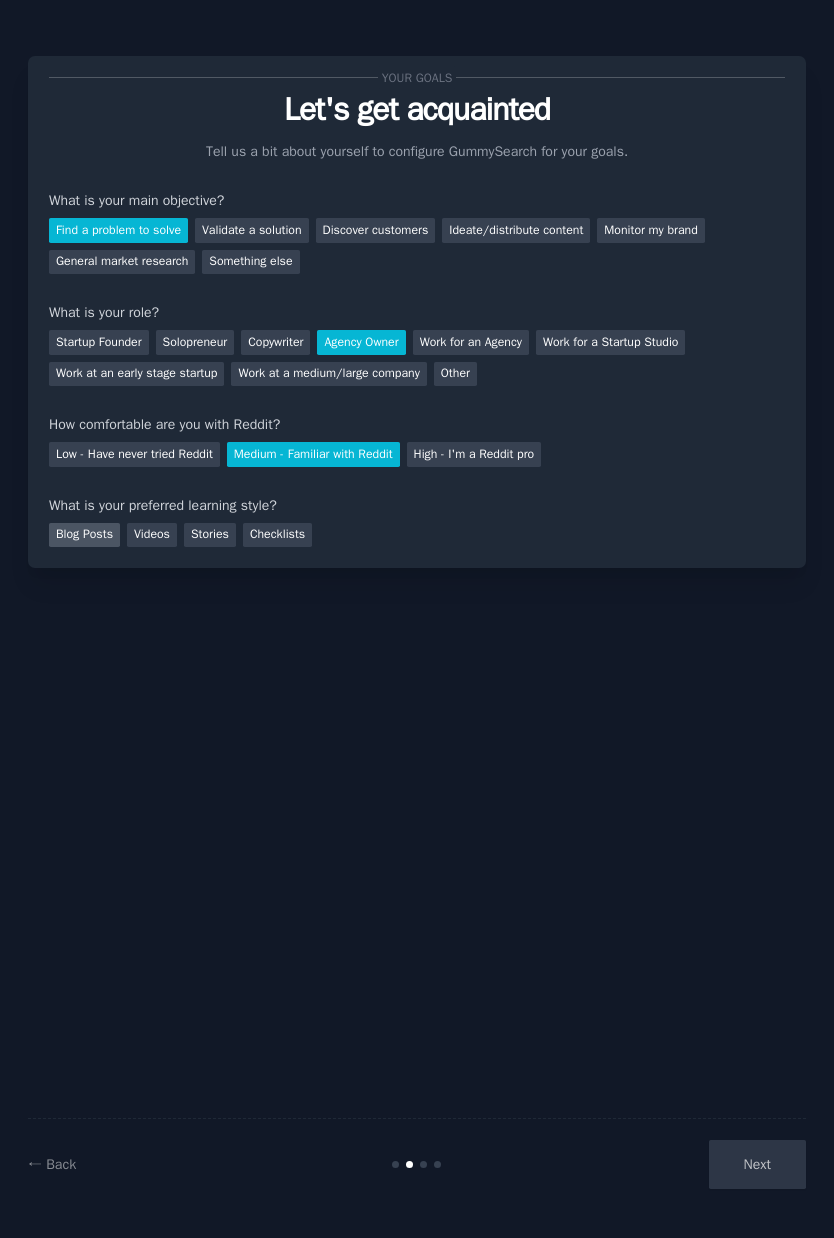 drag, startPoint x: 100, startPoint y: 540, endPoint x: 110, endPoint y: 538, distance: 10.198039 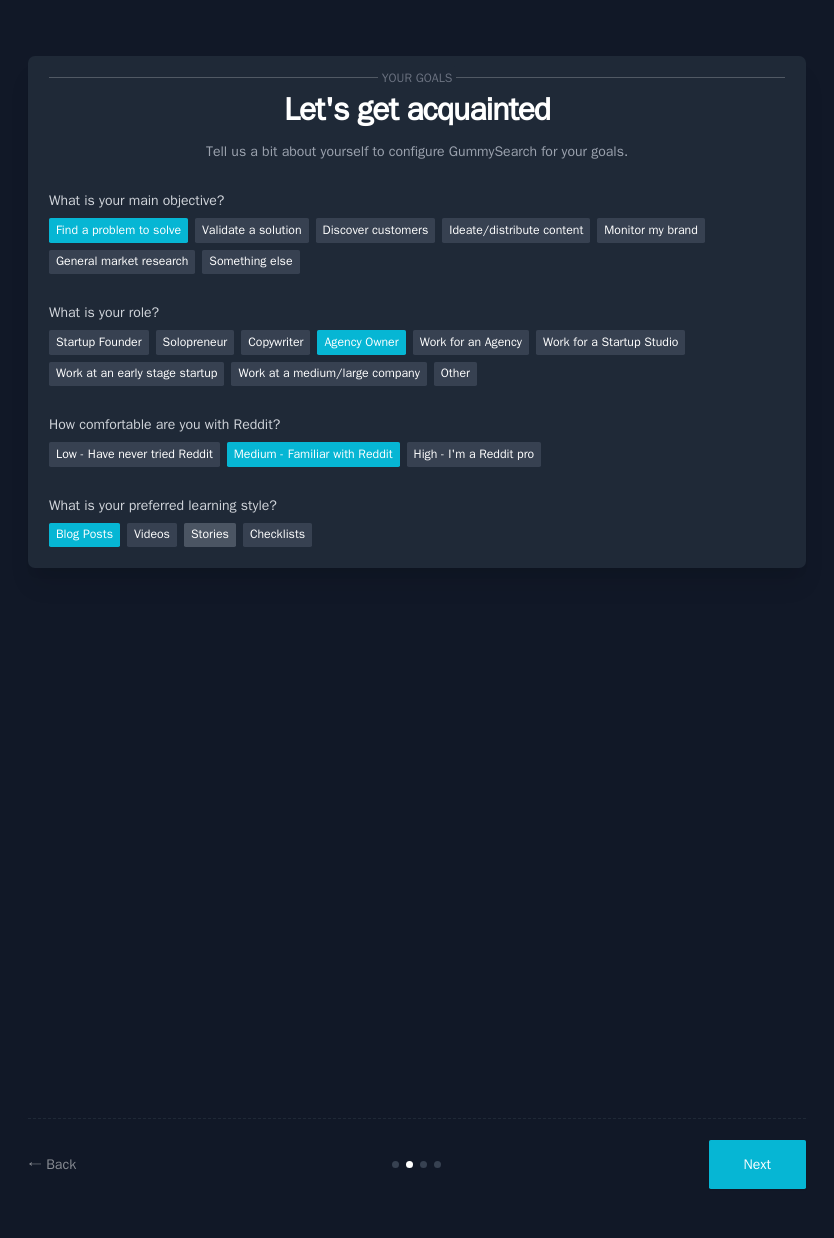 click on "Stories" at bounding box center (210, 535) 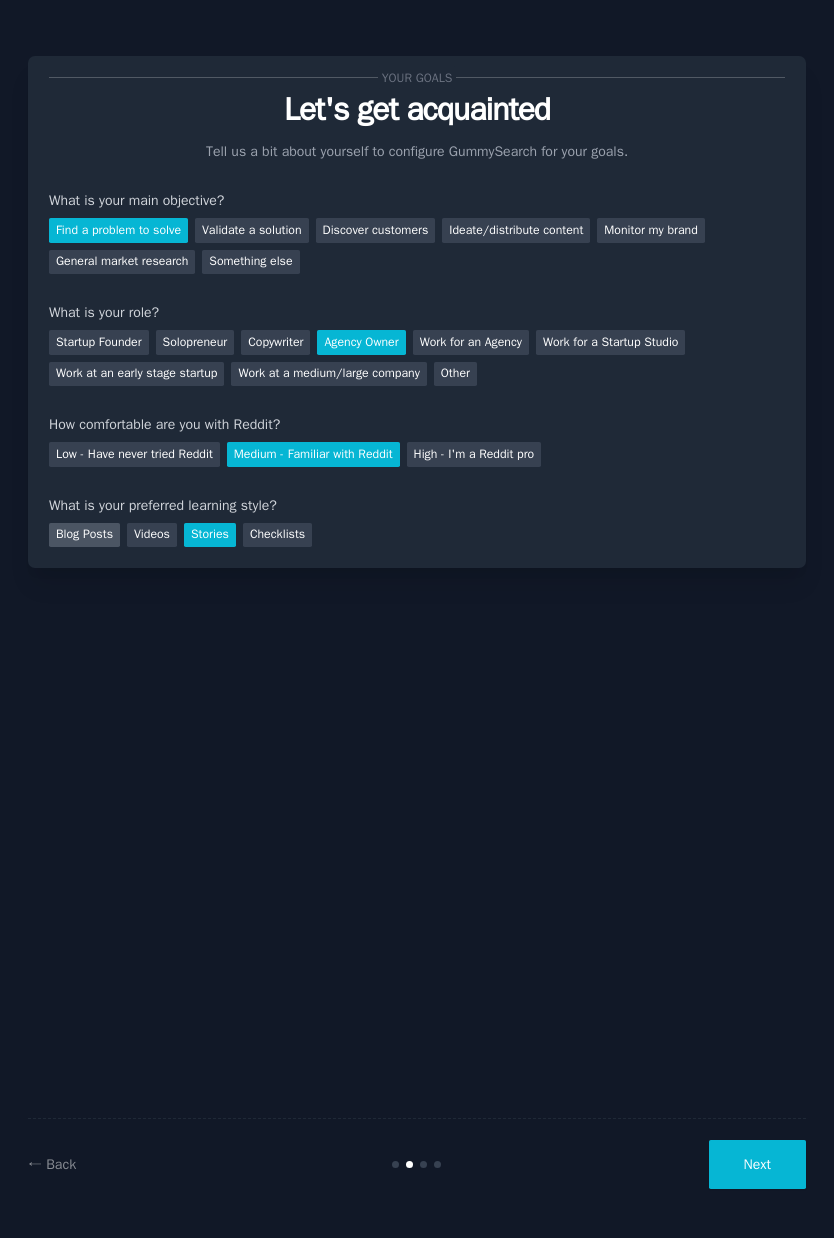 click on "Blog Posts" at bounding box center [84, 535] 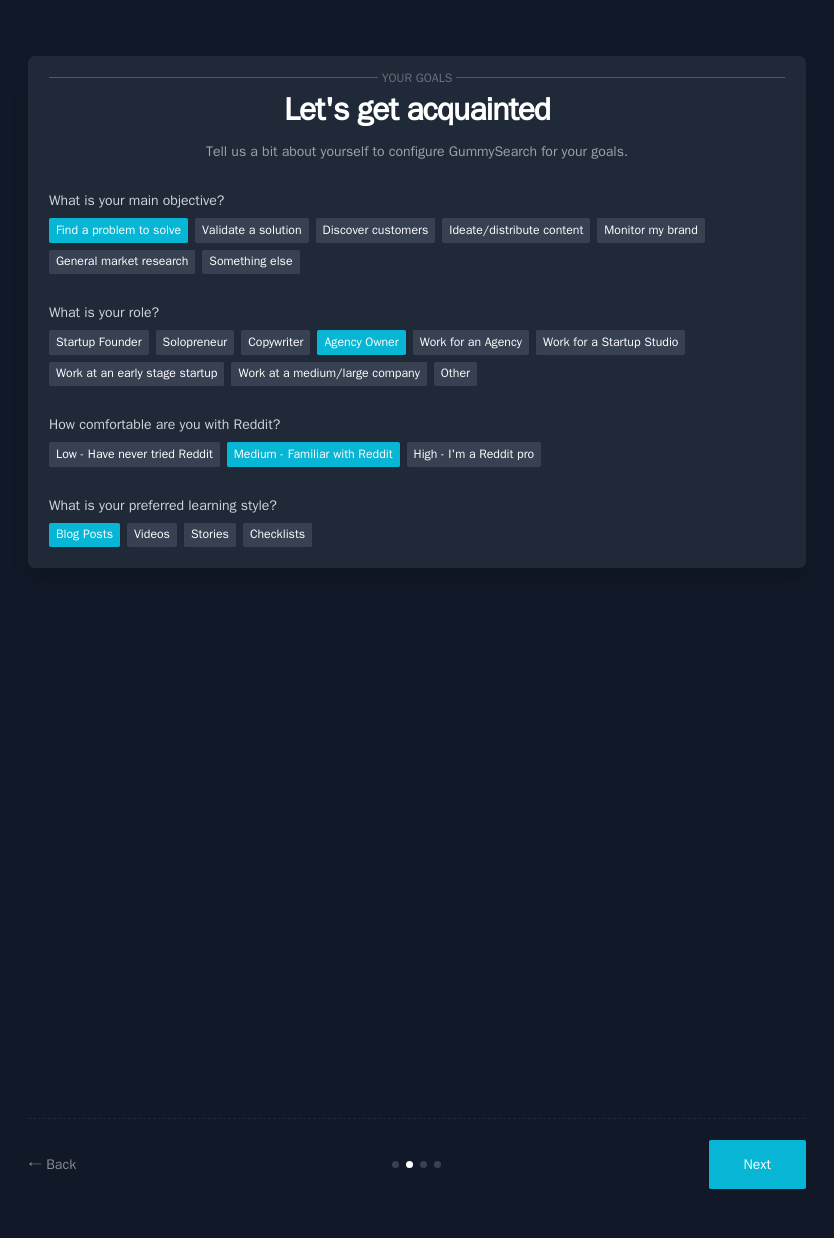 click on "Next" at bounding box center [757, 1164] 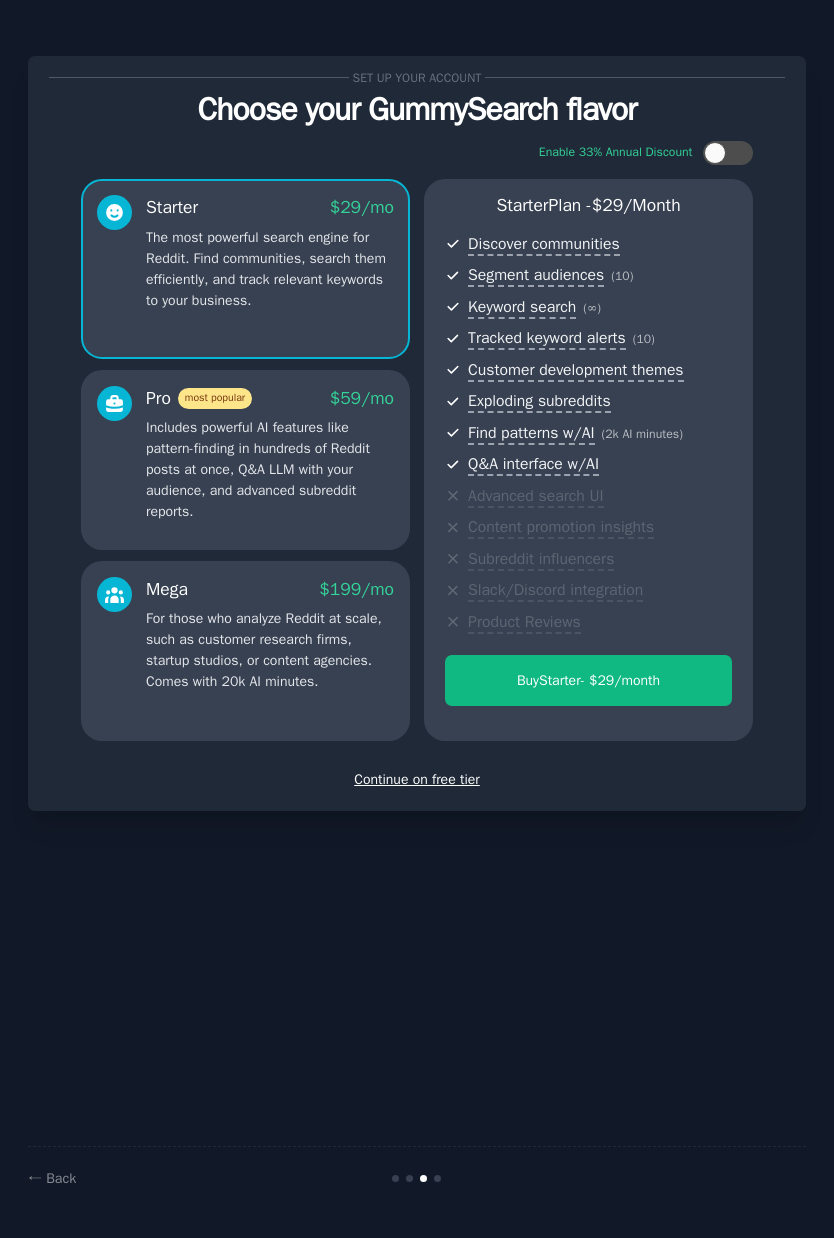 click on "Continue on free tier" at bounding box center [417, 779] 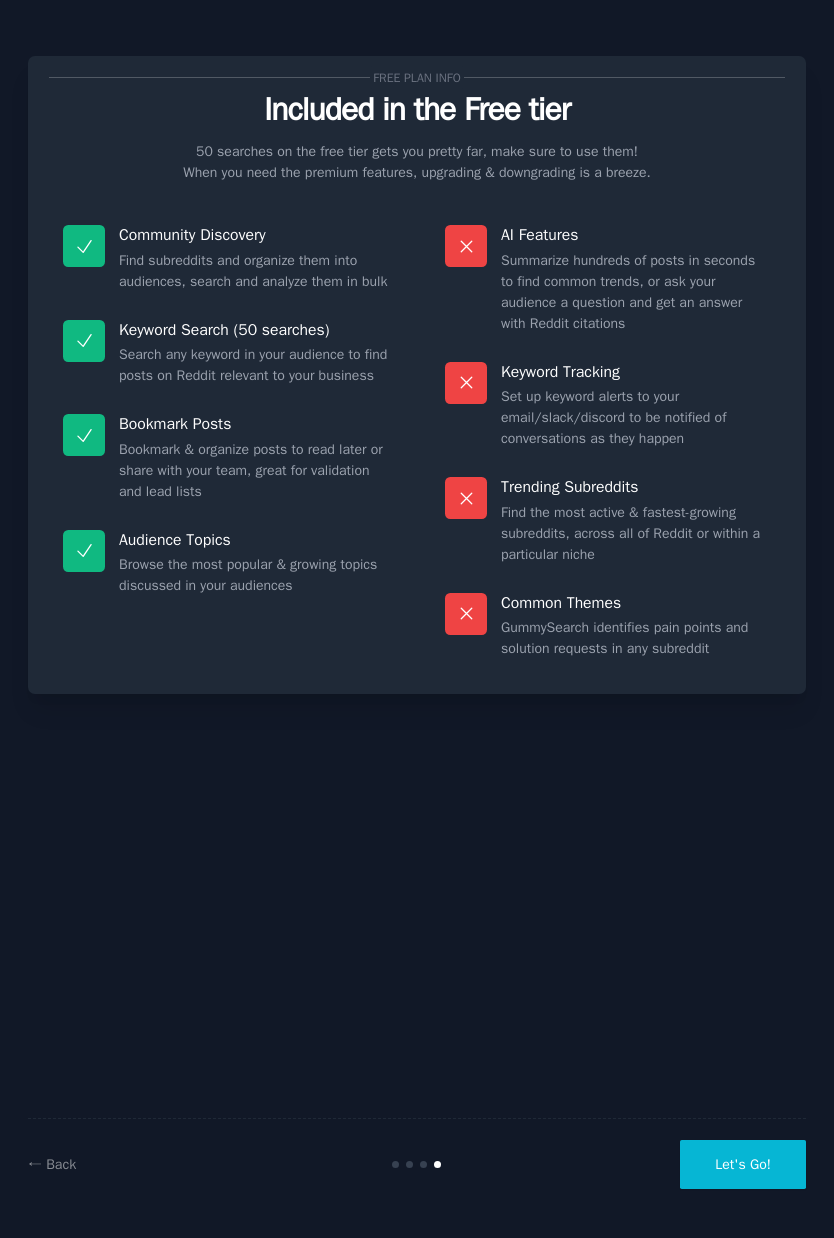 click on "Let's Go!" at bounding box center [743, 1164] 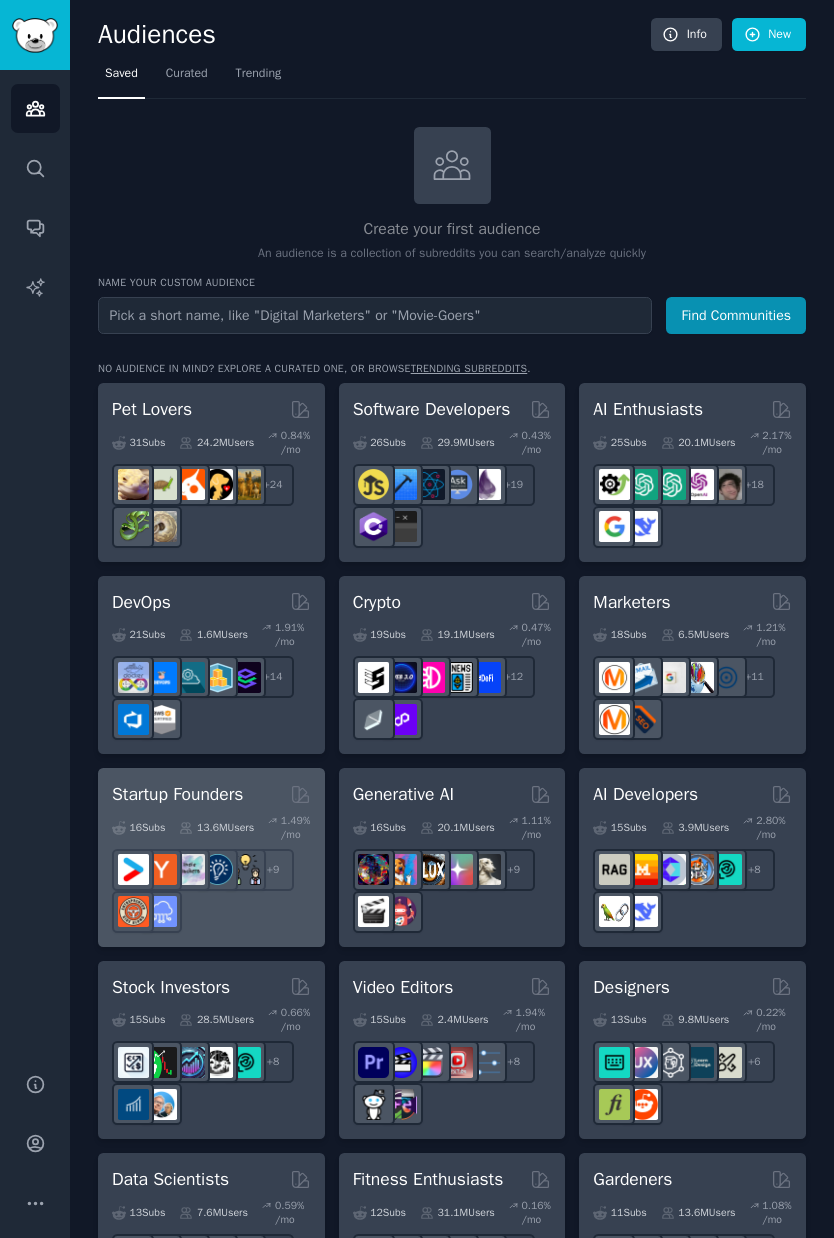 click on "16 Sub s 13.6M Users 1.49 % /mo r/growmybusiness + 9" at bounding box center [211, 870] 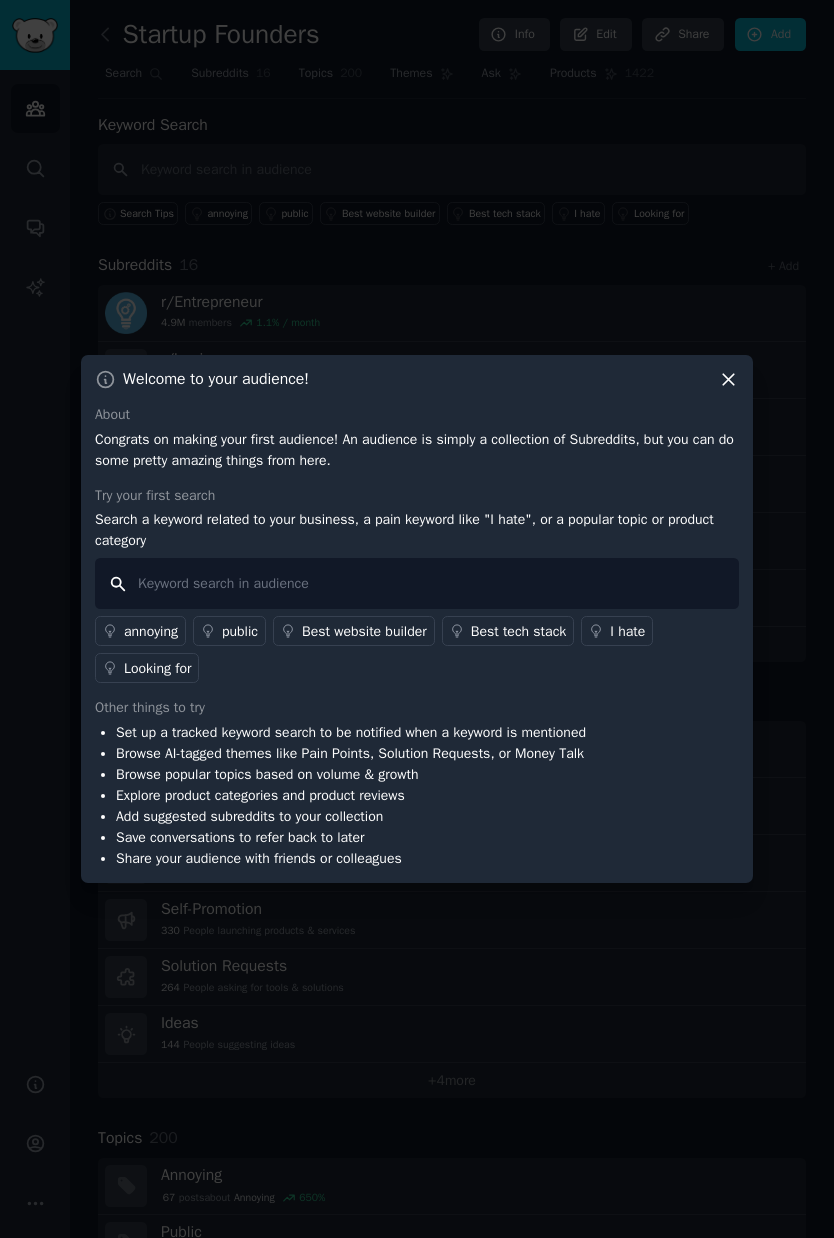 click at bounding box center [417, 583] 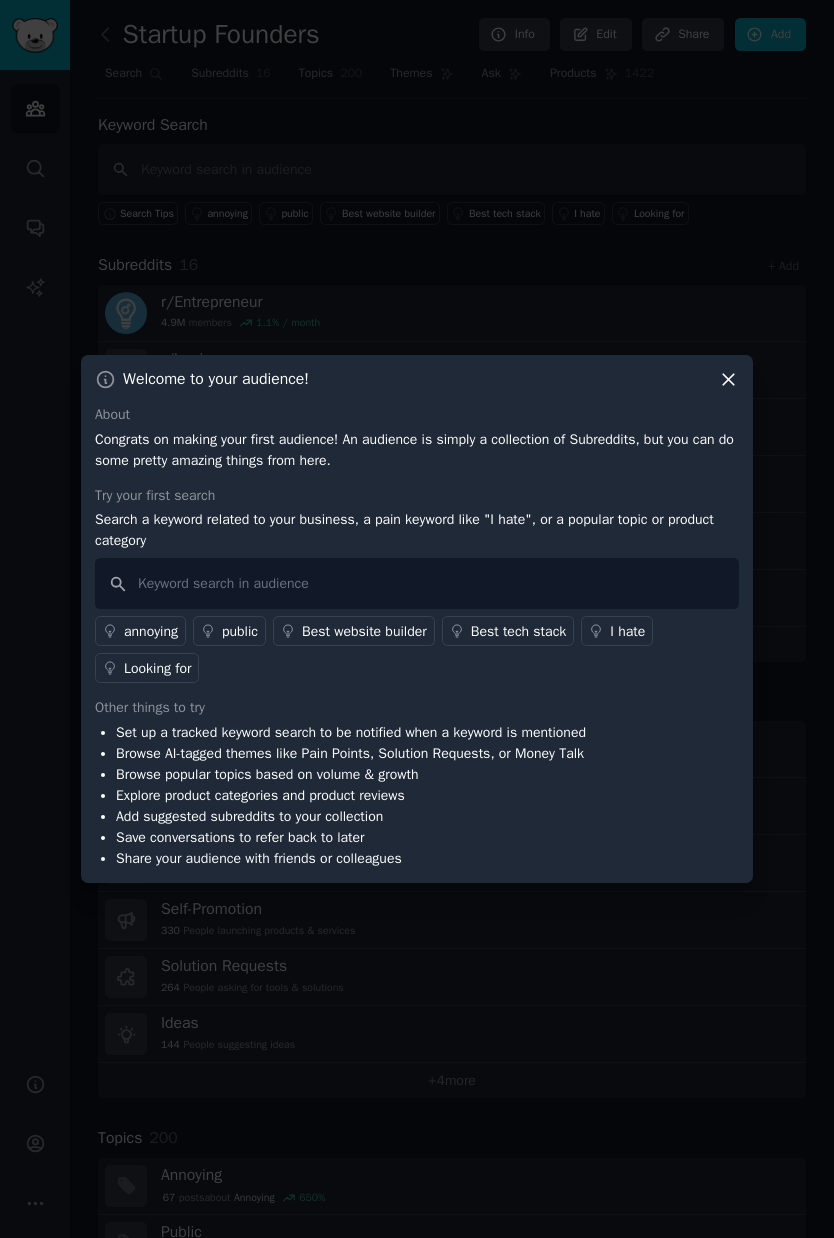 click on "Welcome to your audience!" at bounding box center [417, 379] 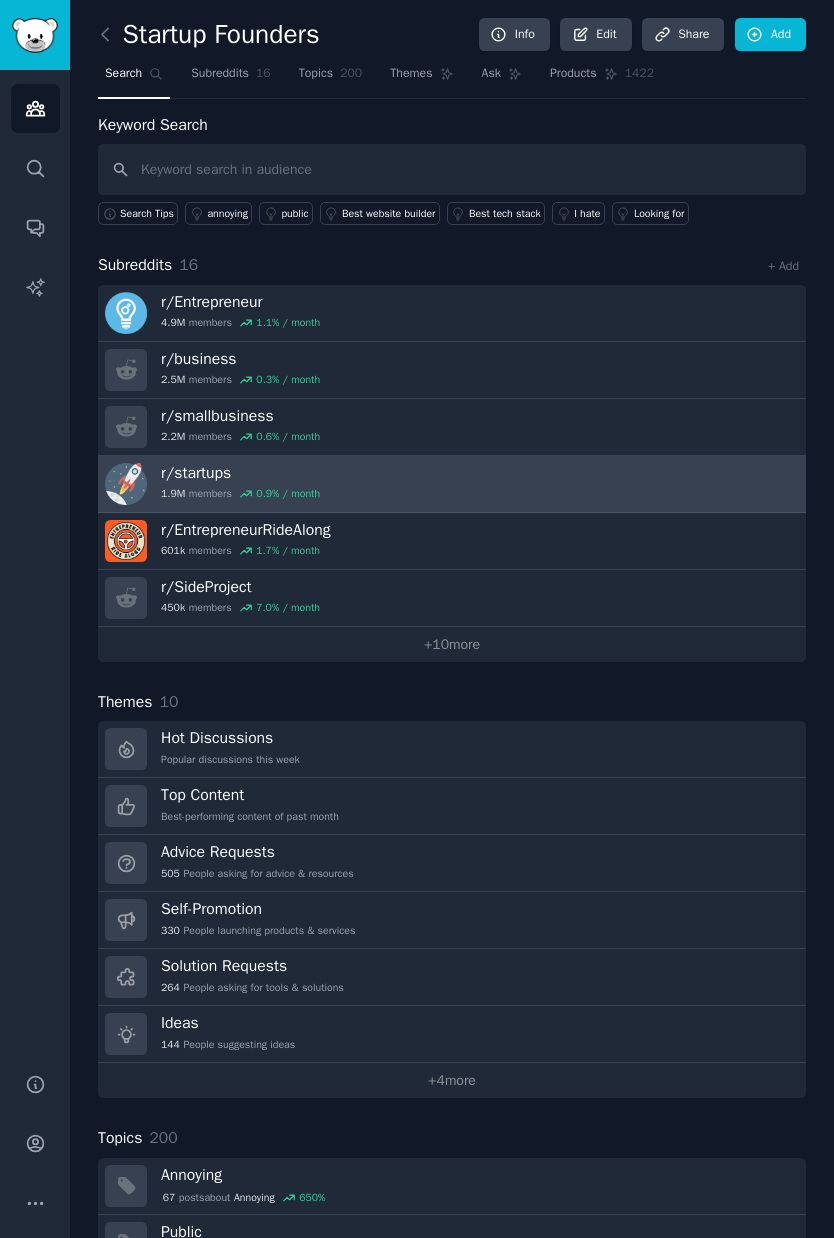 click on "r/ startups" at bounding box center (240, 473) 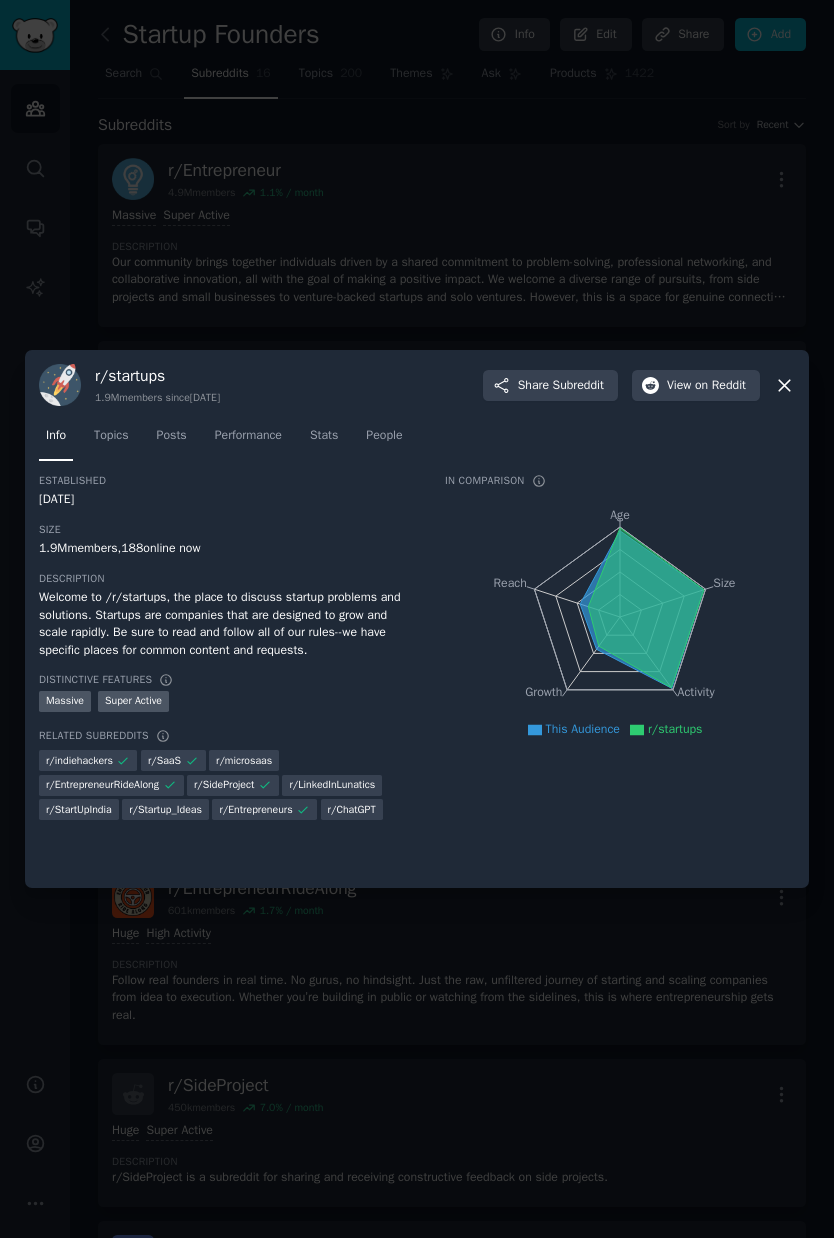 click 